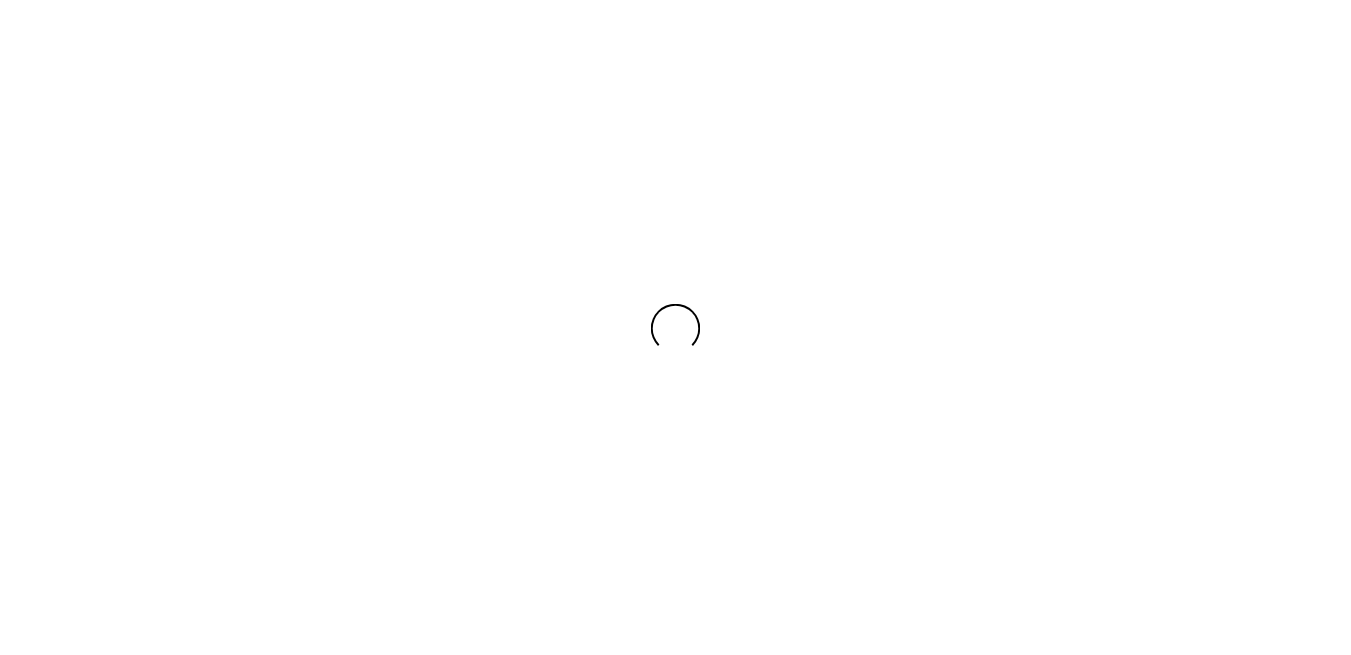 scroll, scrollTop: 0, scrollLeft: 0, axis: both 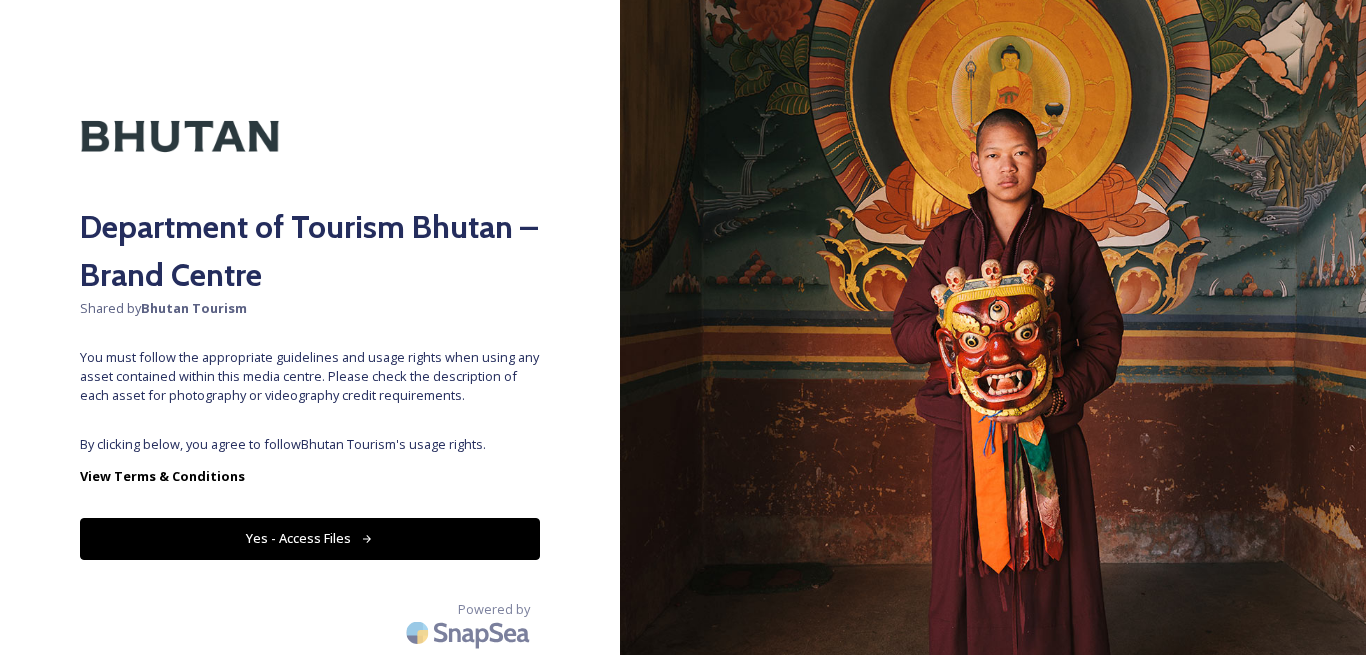 click on "Yes - Access Files" at bounding box center (310, 538) 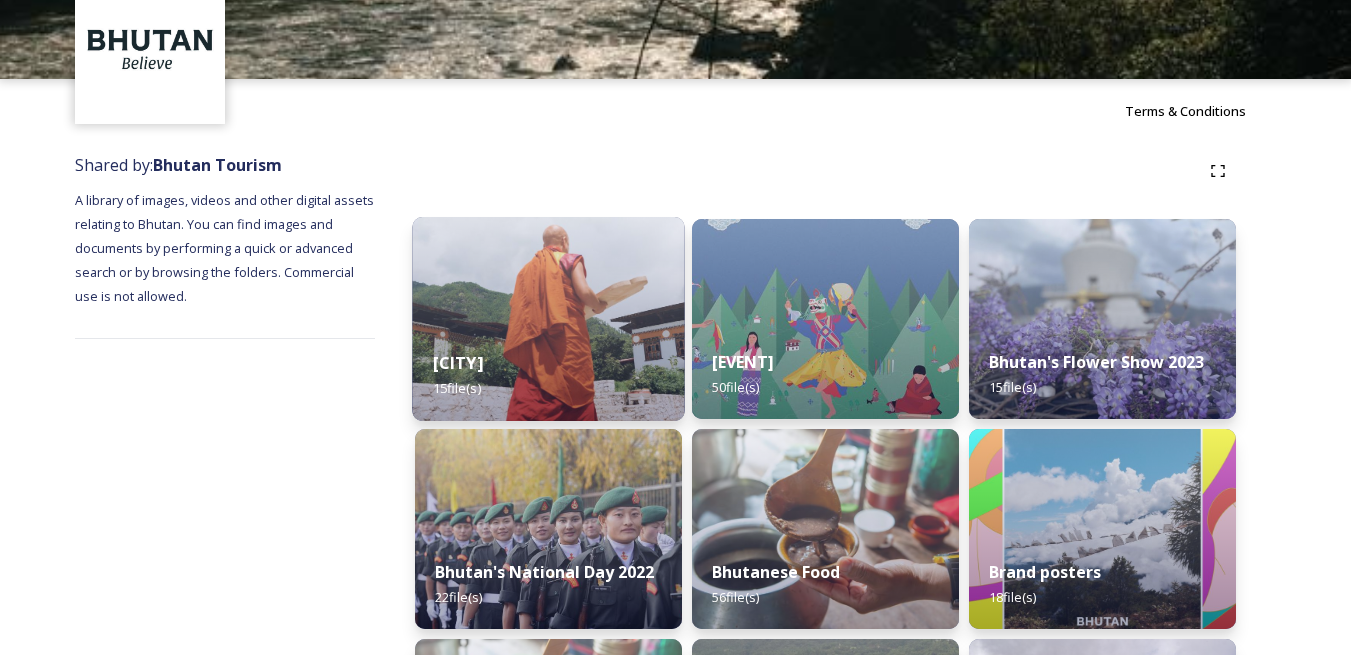 scroll, scrollTop: 100, scrollLeft: 0, axis: vertical 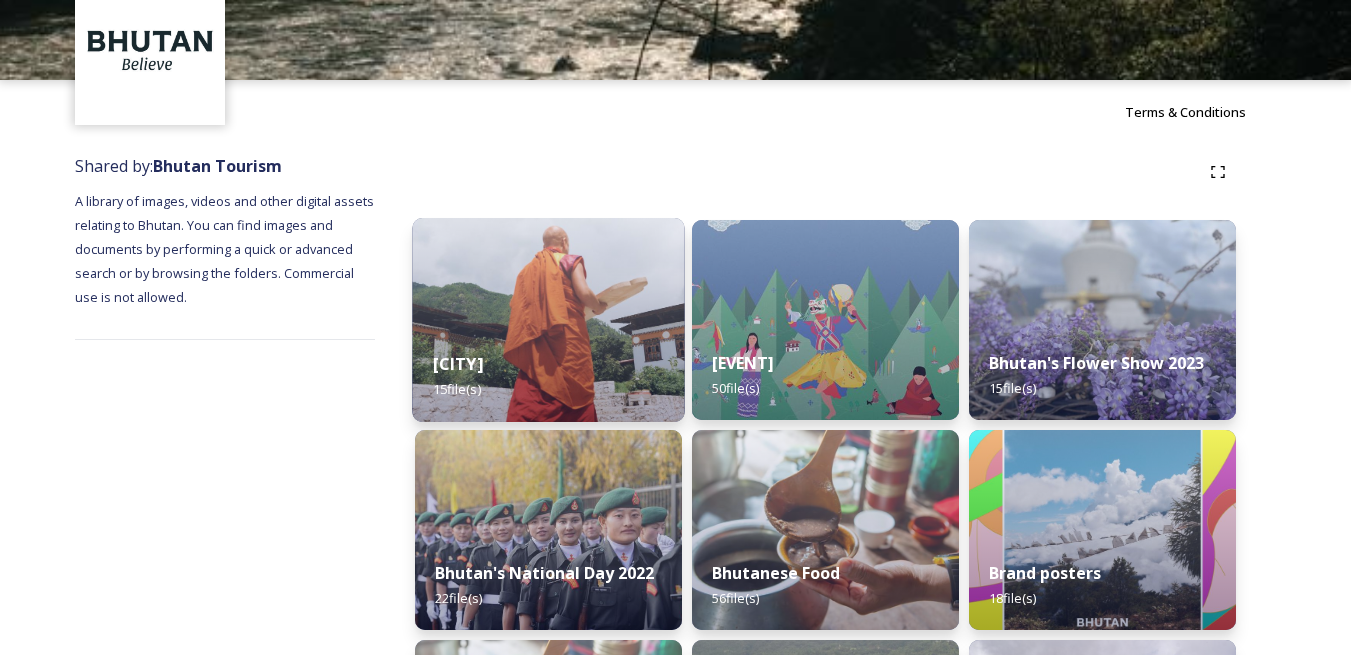 click at bounding box center (548, 320) 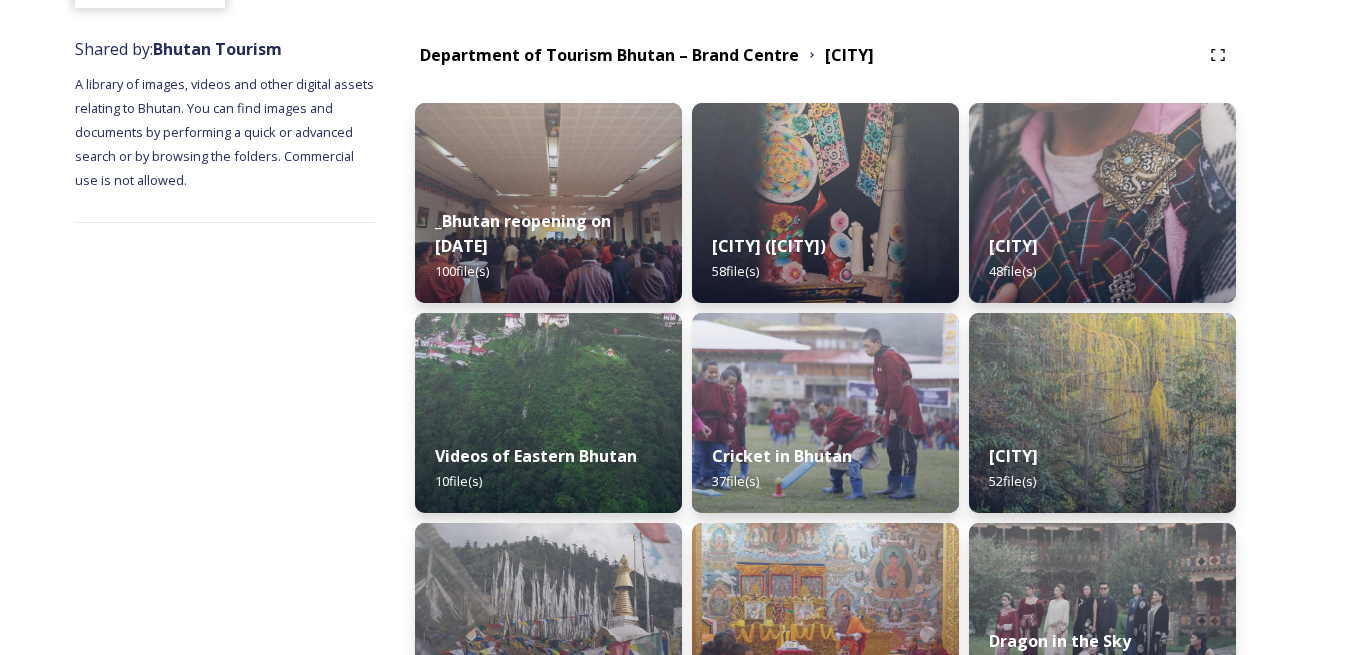 scroll, scrollTop: 200, scrollLeft: 0, axis: vertical 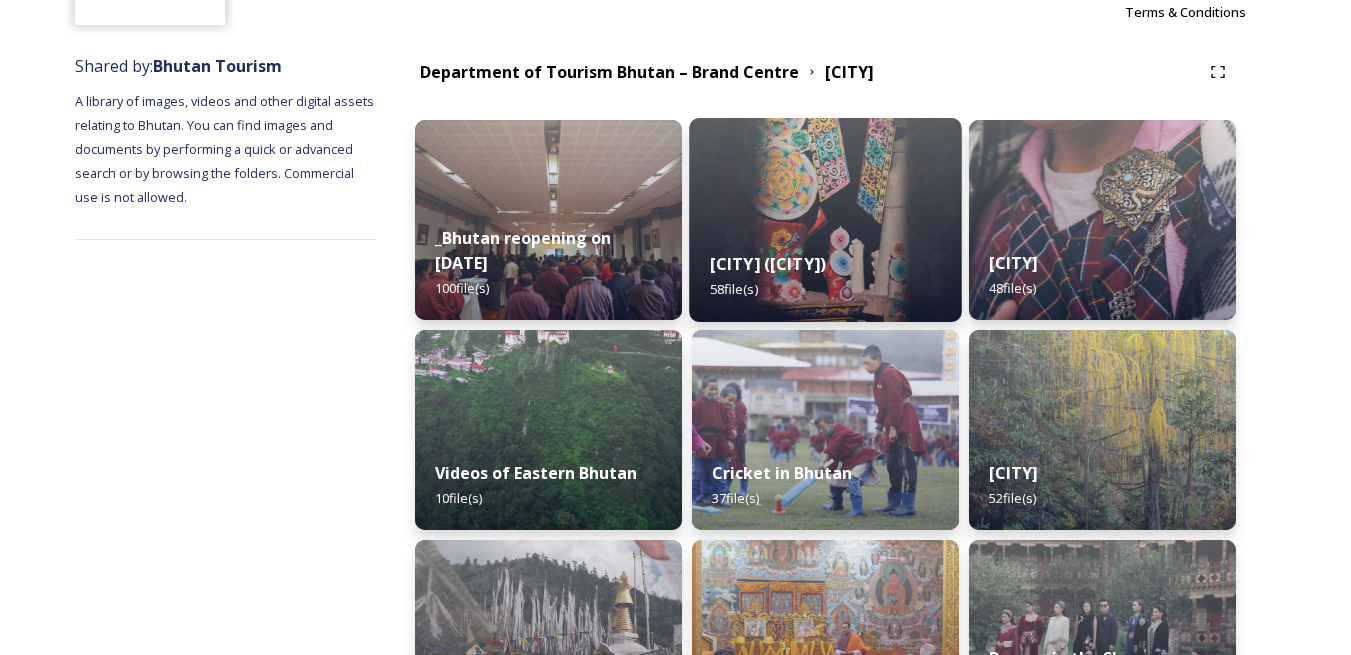 click at bounding box center [825, 220] 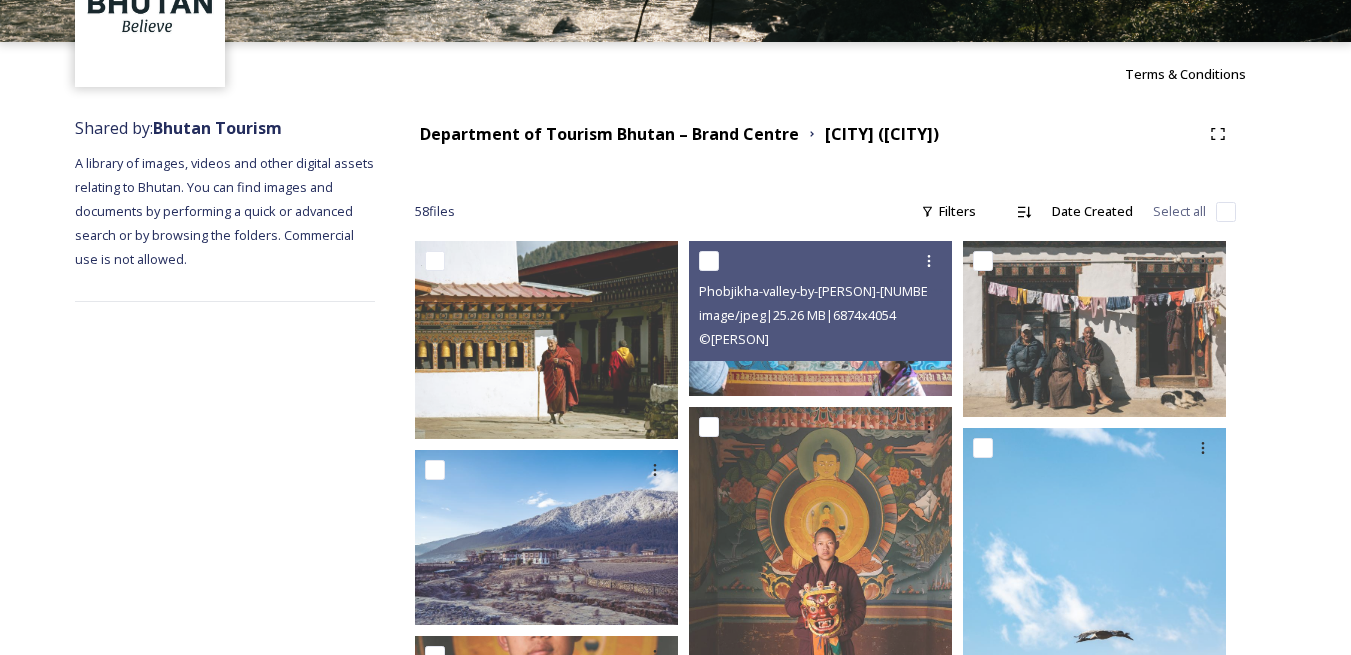 scroll, scrollTop: 0, scrollLeft: 0, axis: both 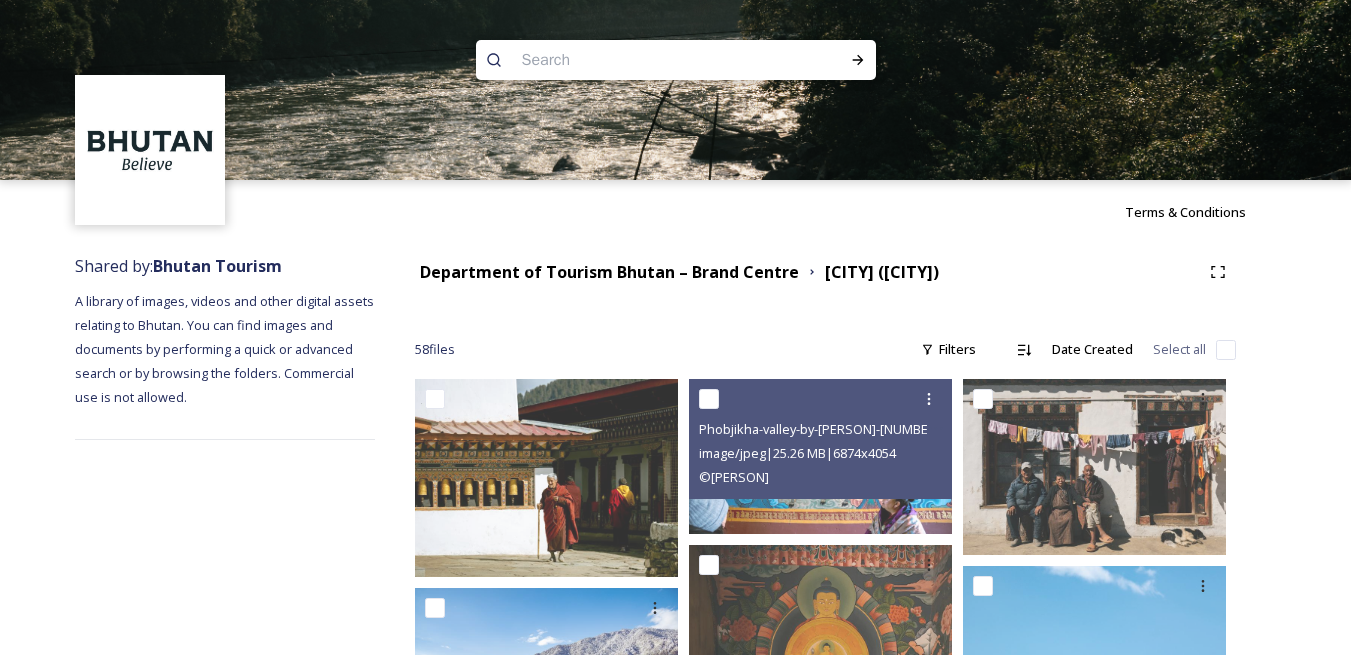 click at bounding box center (1226, 350) 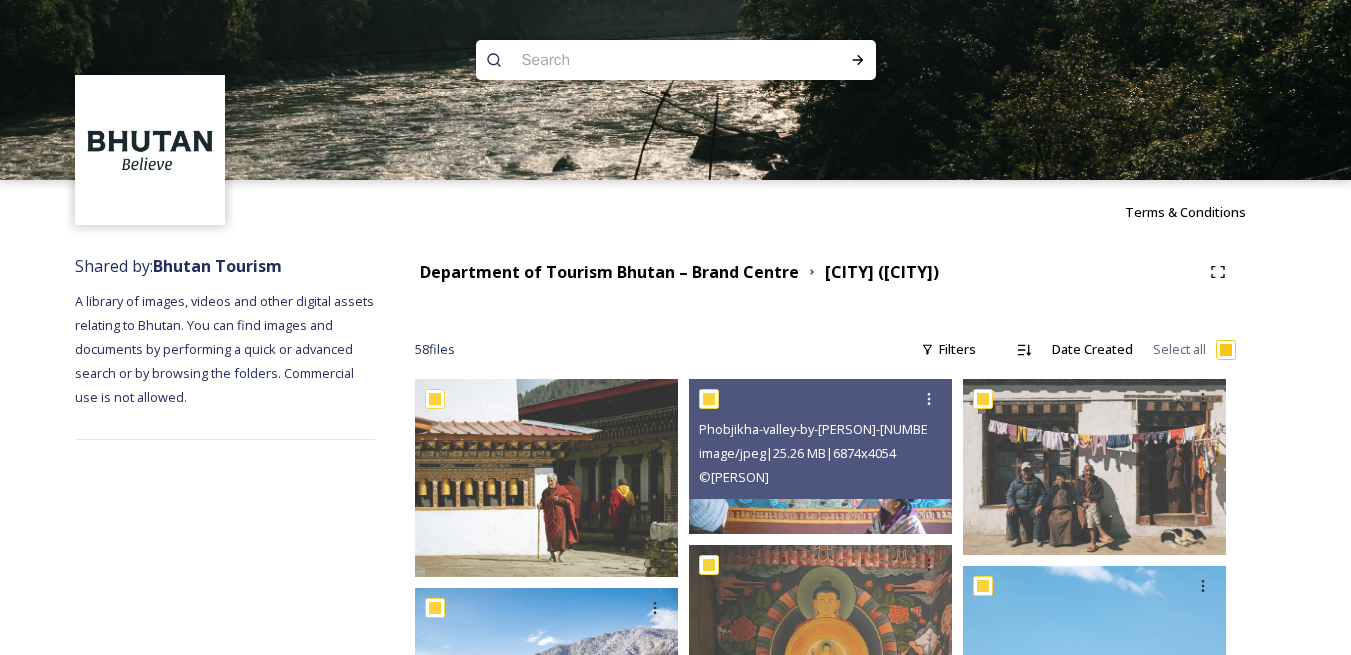 checkbox on "true" 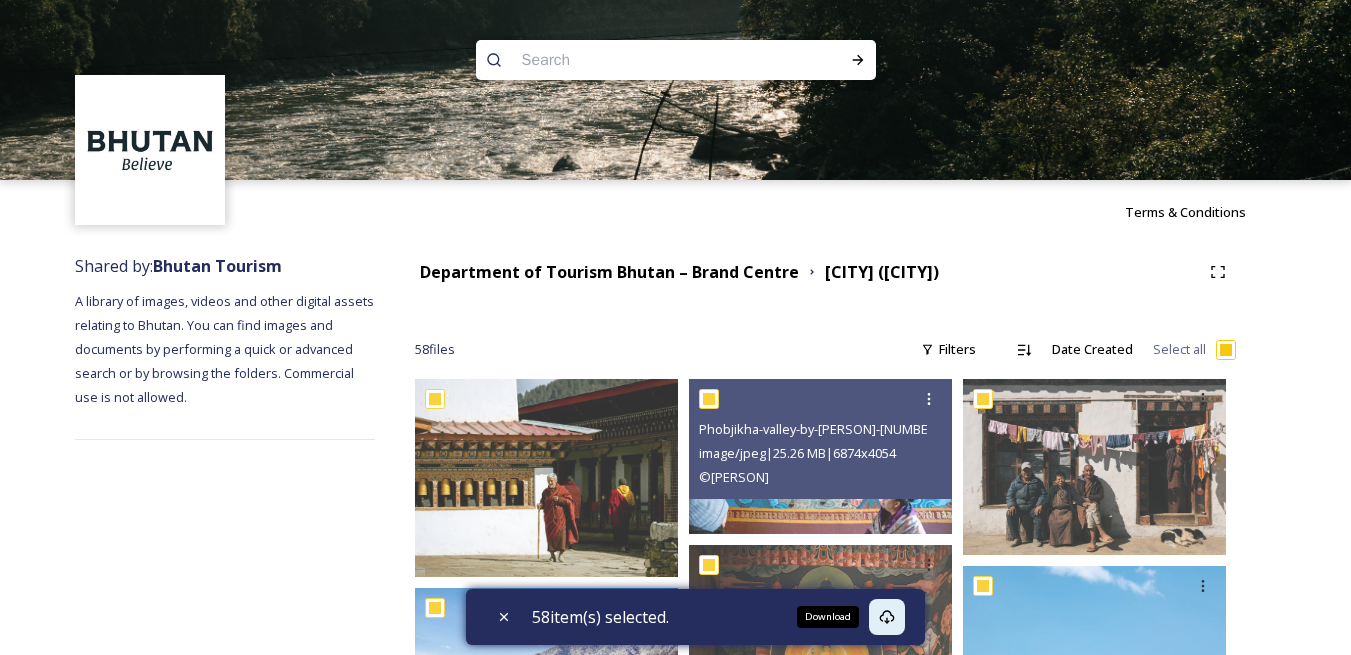 click on "Download" at bounding box center [887, 617] 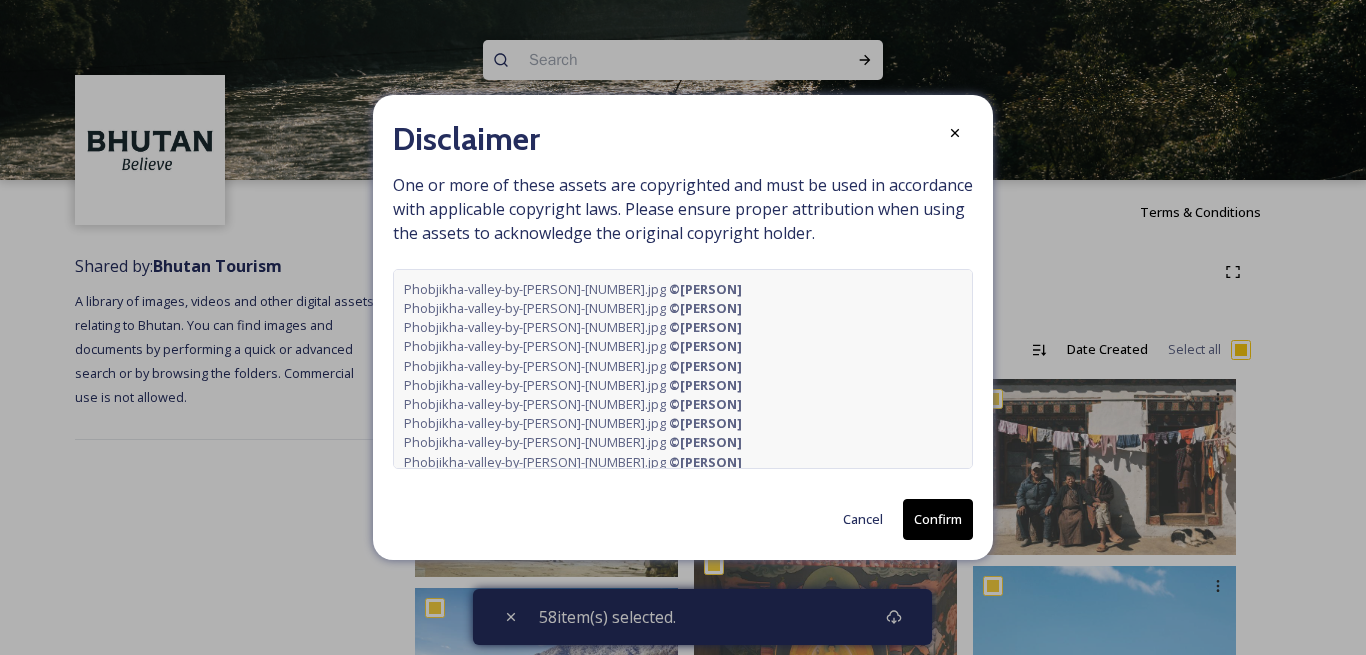 click on "Confirm" at bounding box center [938, 519] 